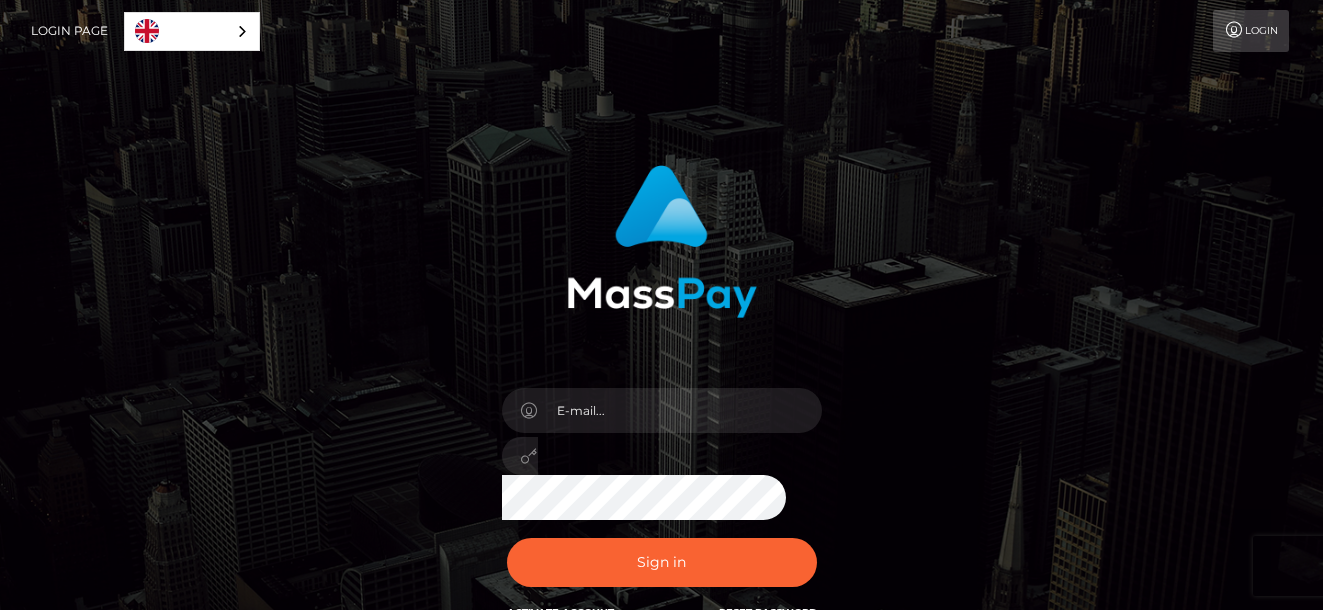 scroll, scrollTop: 0, scrollLeft: 0, axis: both 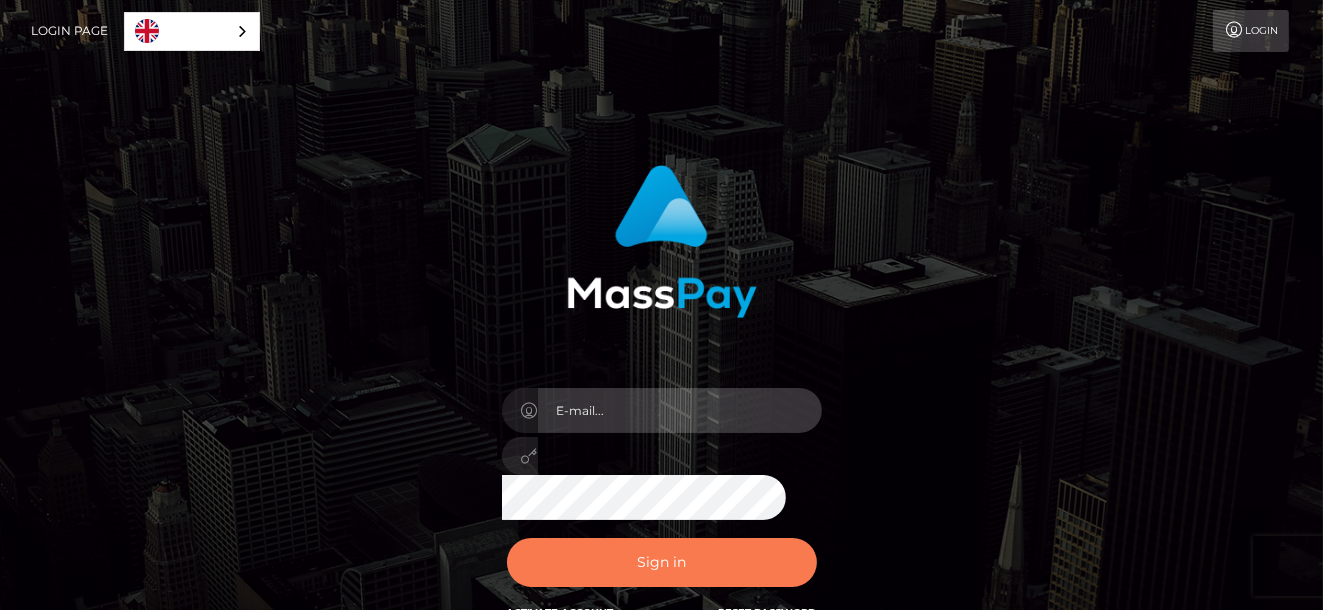 type on "aldavisxx@[EMAIL]" 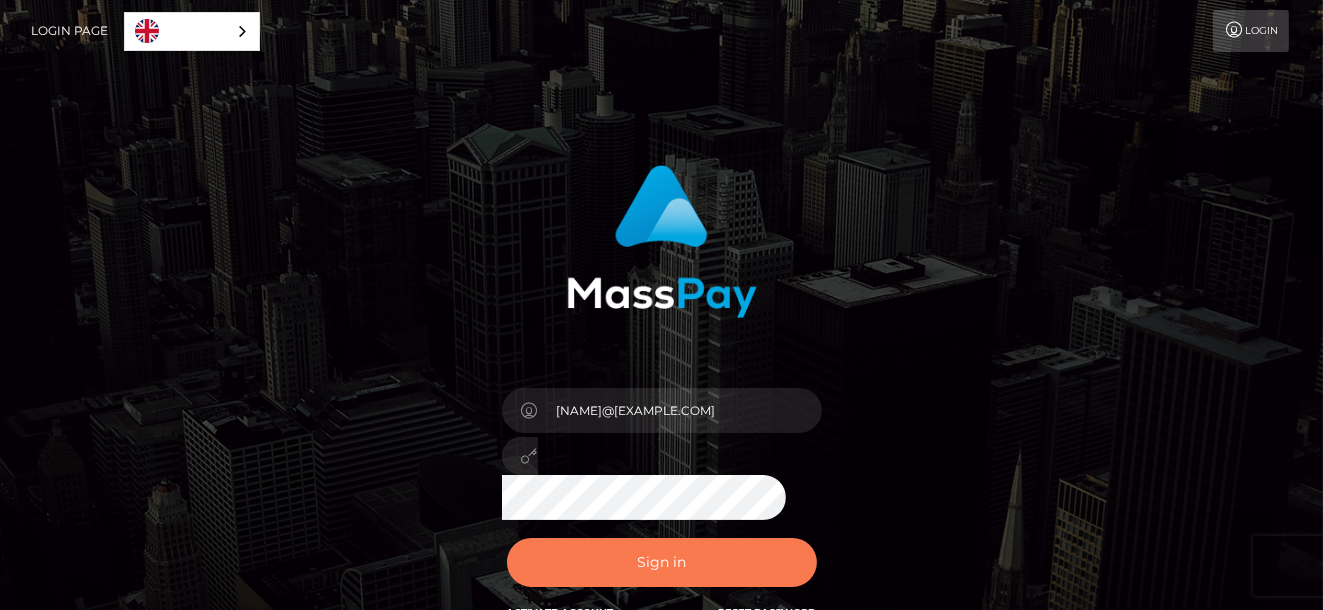 click on "Sign in" at bounding box center [662, 562] 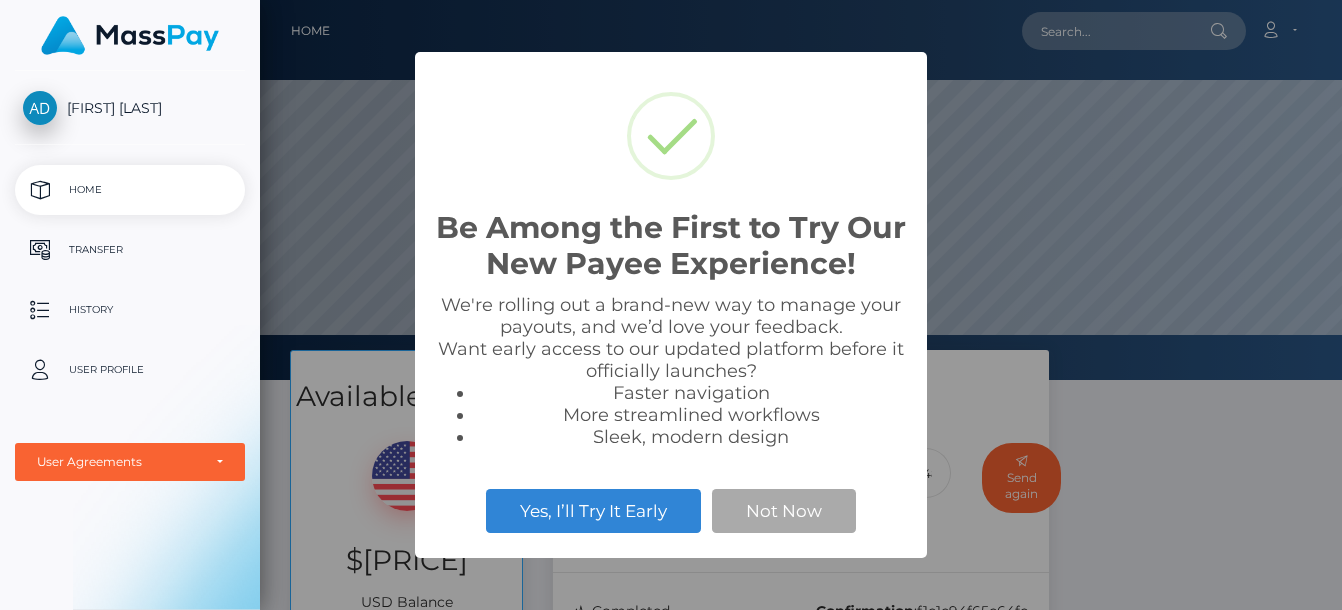 scroll, scrollTop: 0, scrollLeft: 0, axis: both 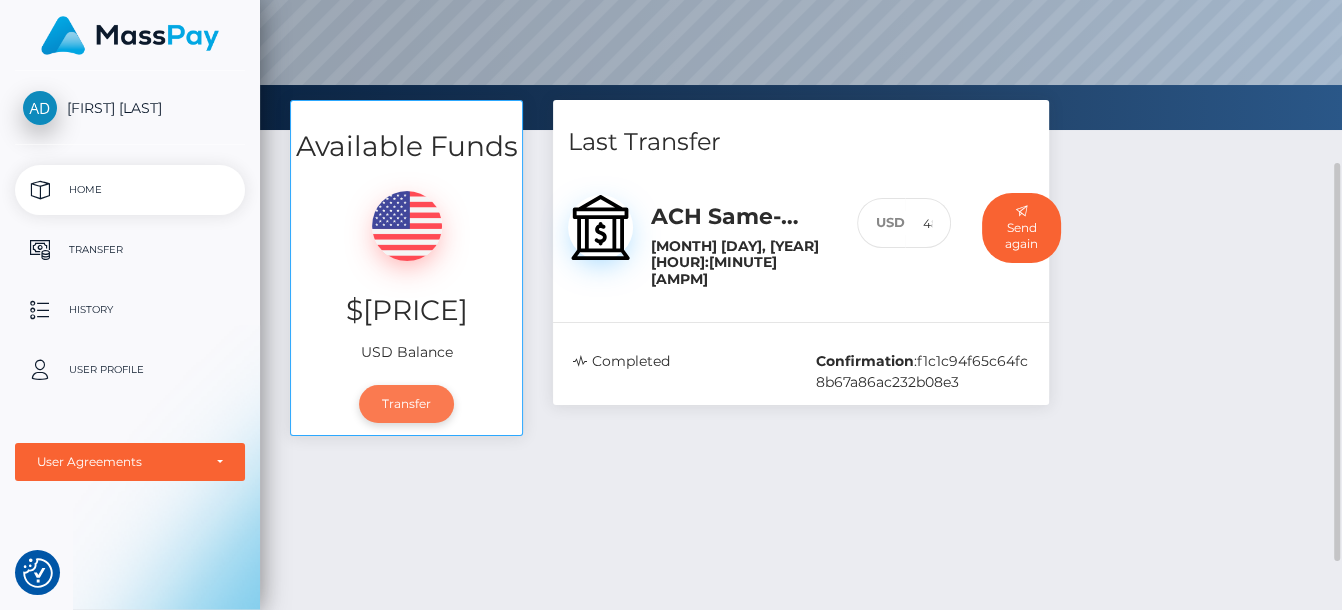 click on "Transfer" at bounding box center (406, 404) 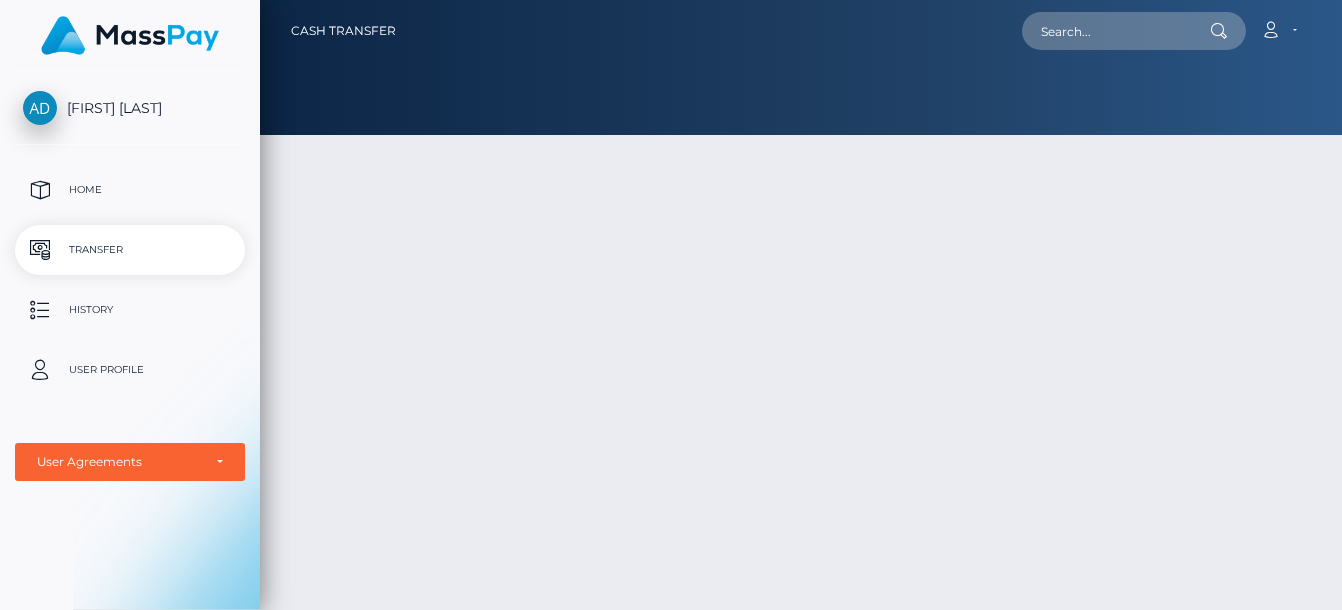 scroll, scrollTop: 0, scrollLeft: 0, axis: both 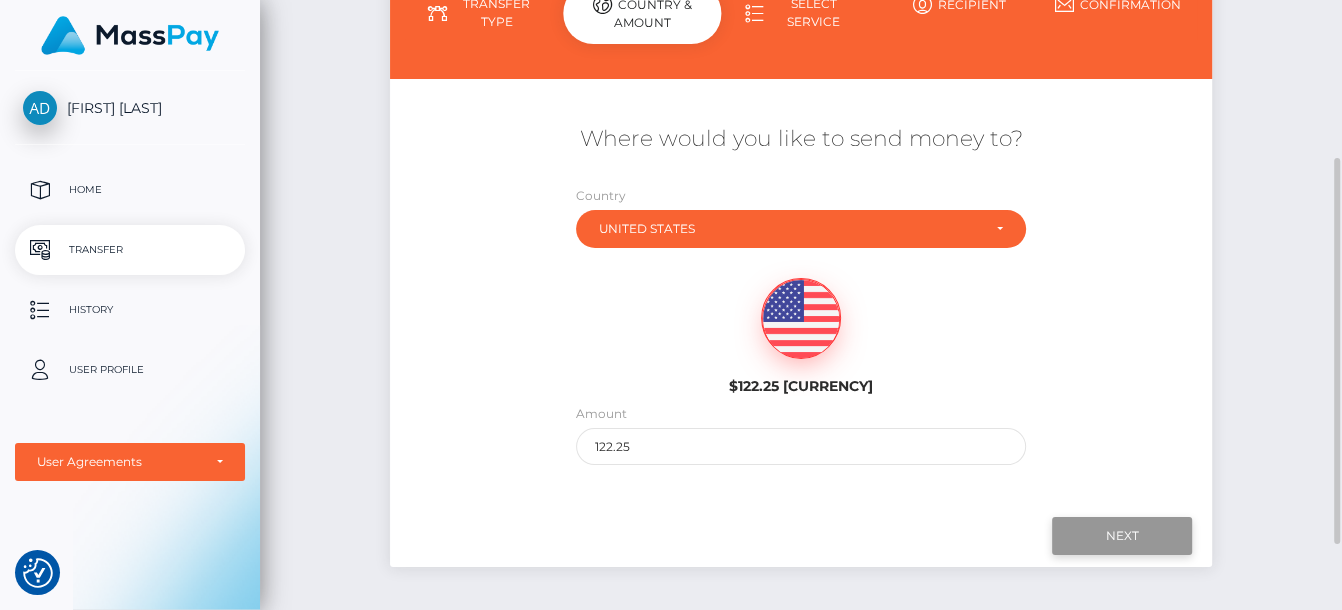 click on "Next" at bounding box center [1122, 536] 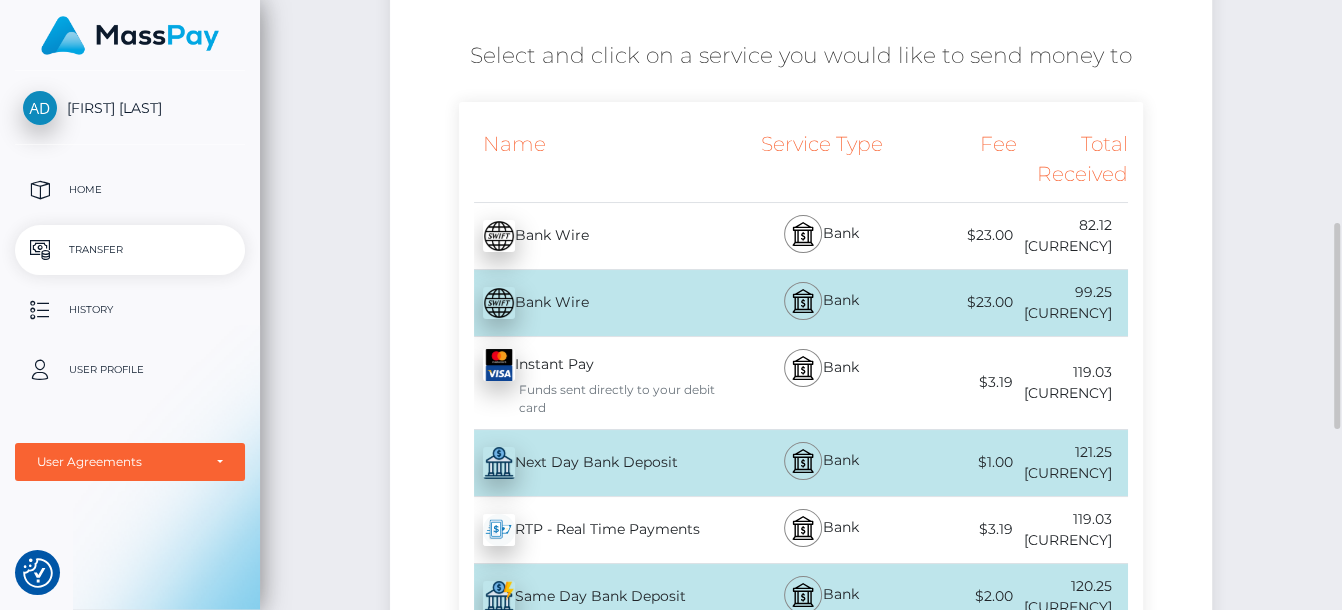 scroll, scrollTop: 416, scrollLeft: 0, axis: vertical 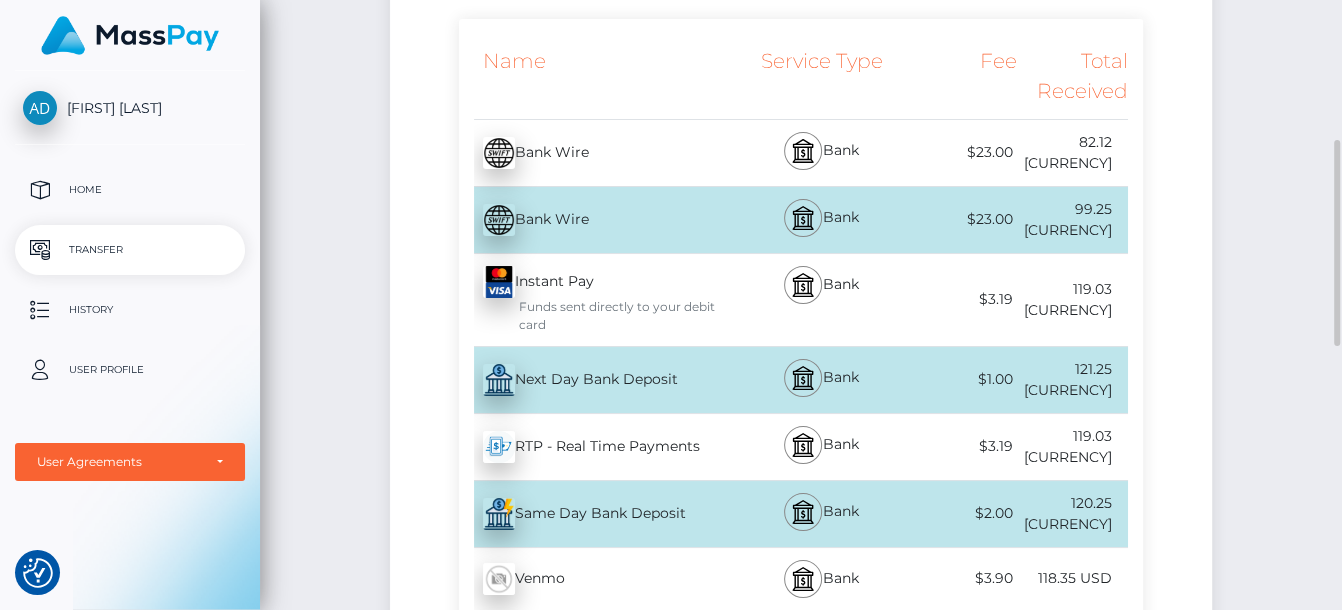 click on "Bank" at bounding box center [821, 220] 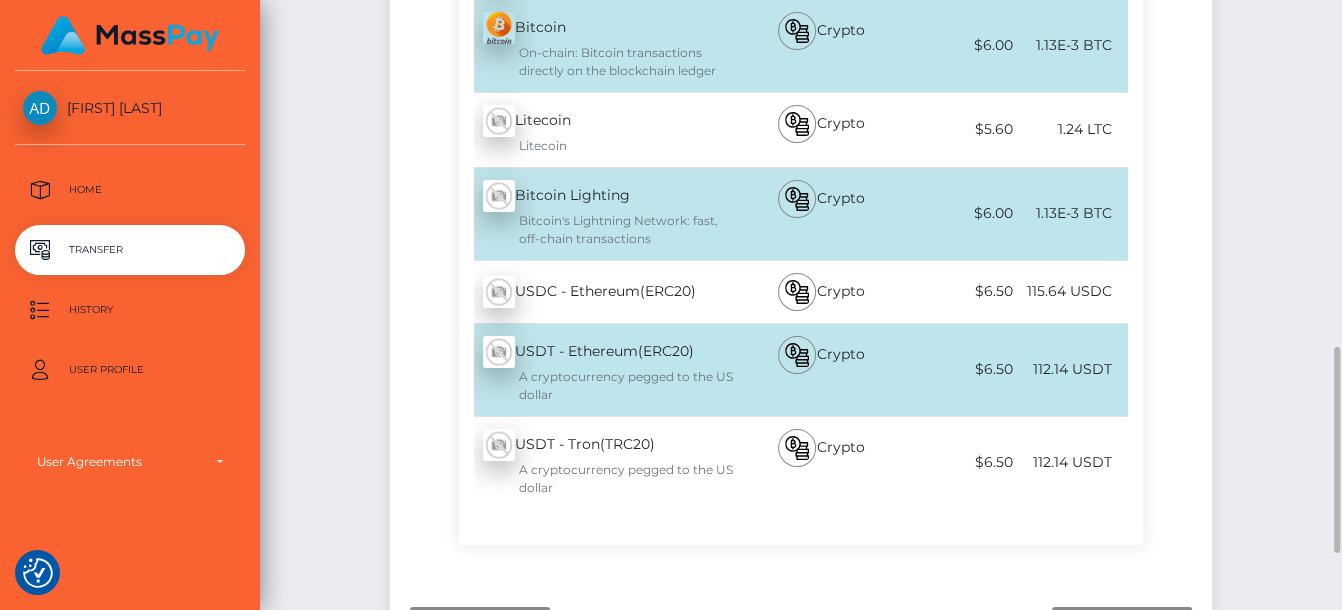 scroll, scrollTop: 1194, scrollLeft: 0, axis: vertical 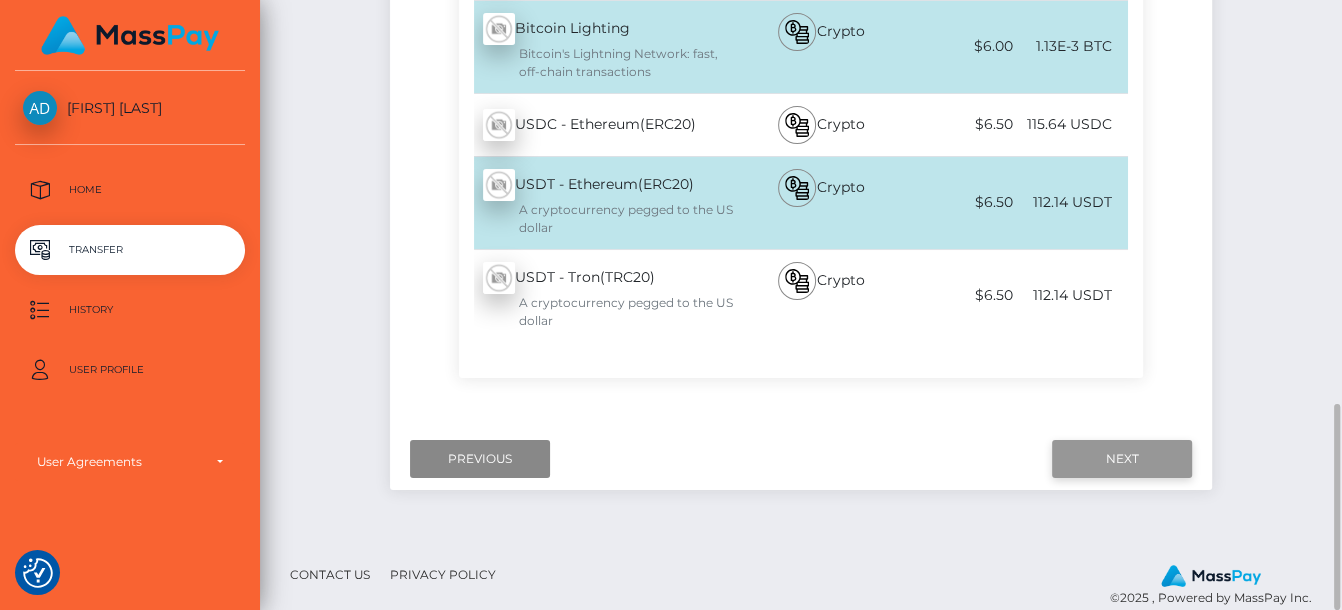 click on "Next" at bounding box center (1122, 459) 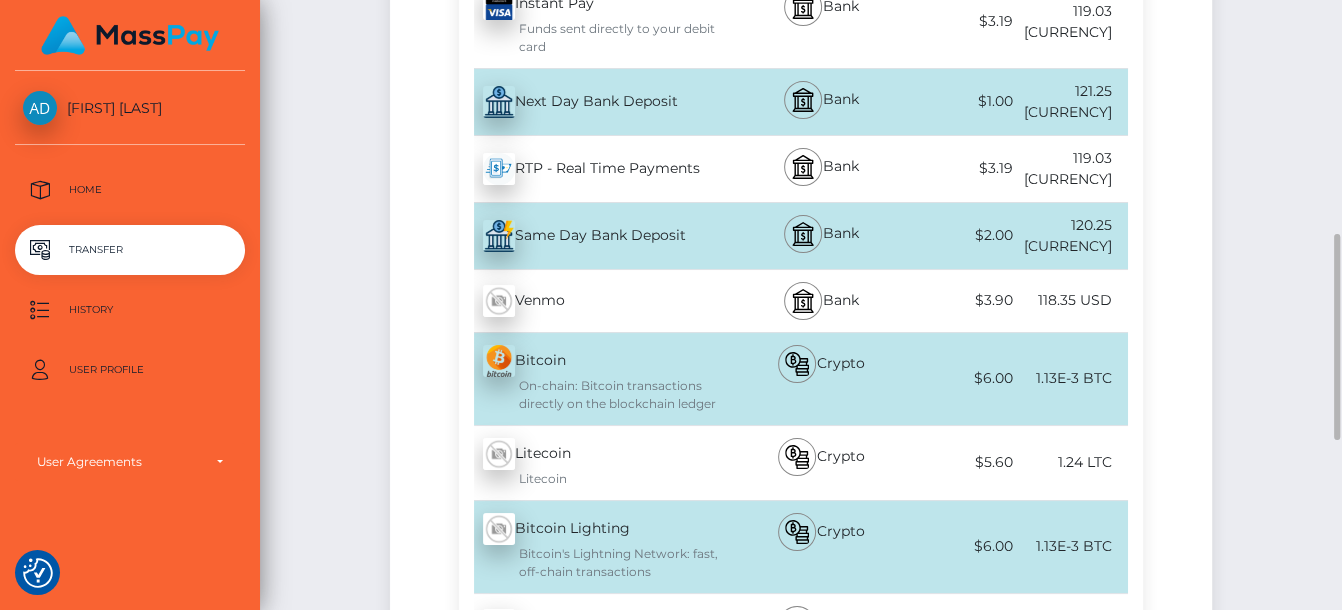 scroll, scrollTop: 527, scrollLeft: 0, axis: vertical 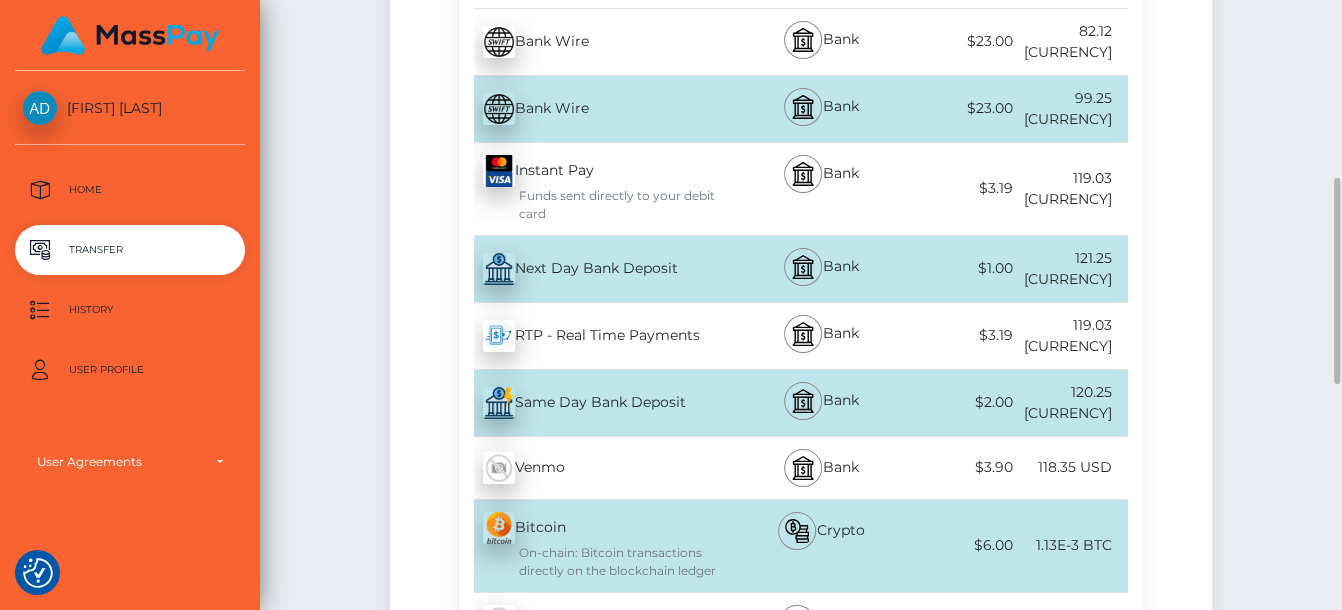 click on "$1.00" at bounding box center [961, 108] 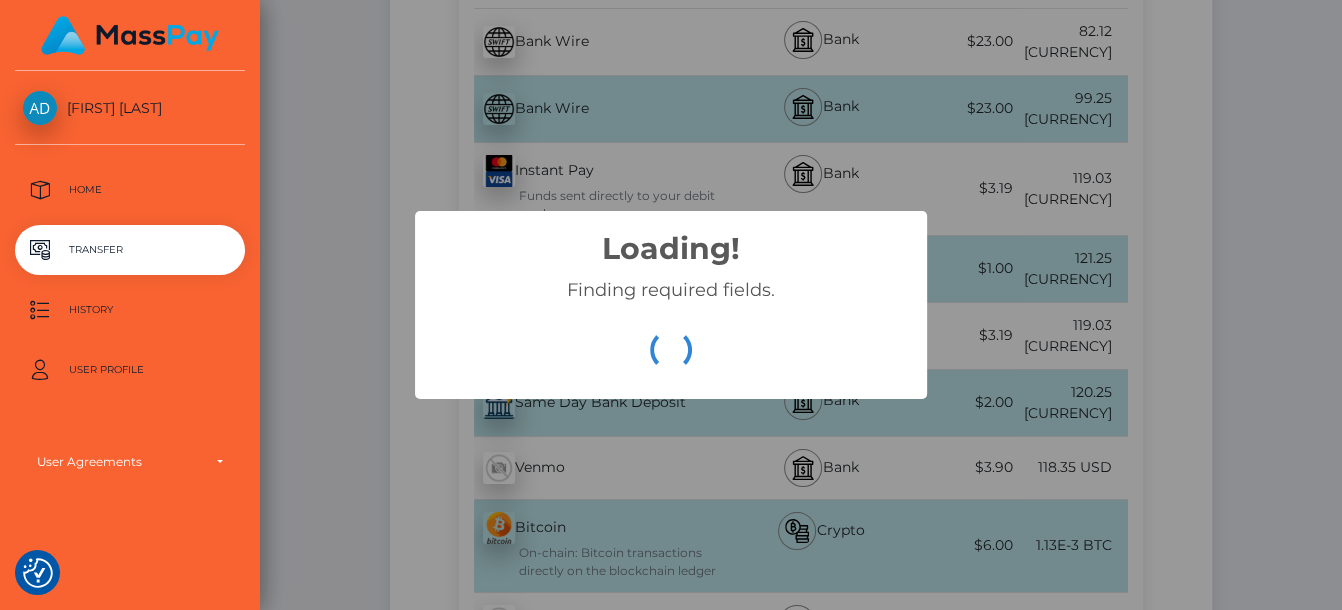 click on "OK Cancel" at bounding box center [671, 350] 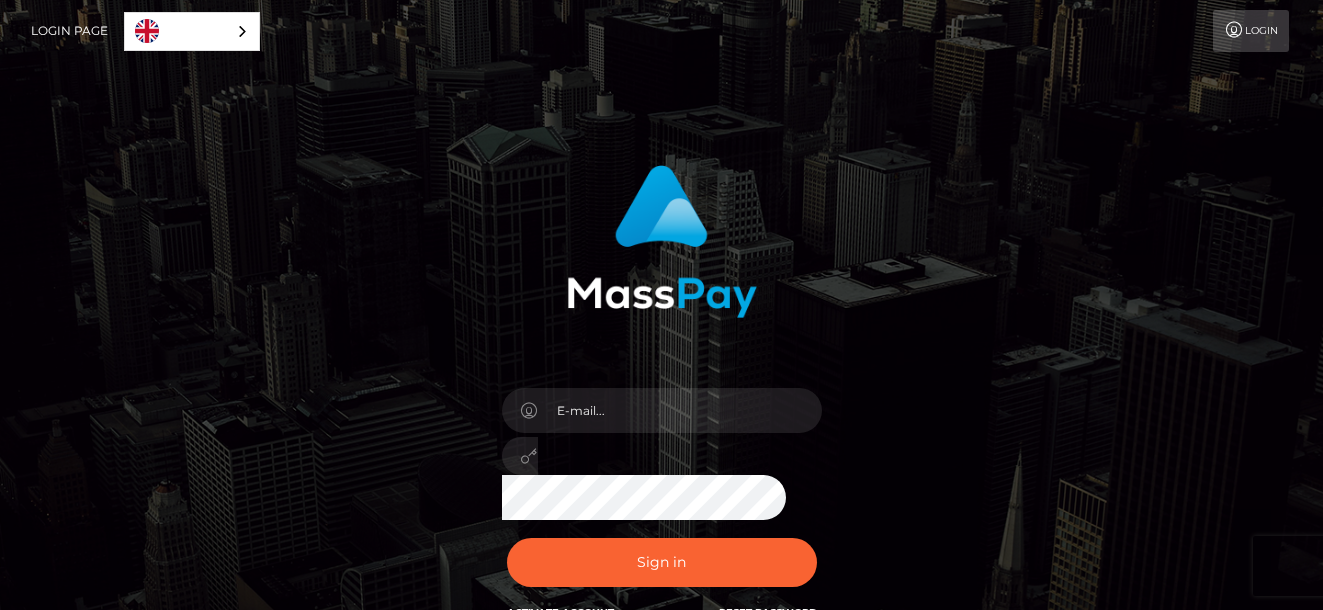 scroll, scrollTop: 0, scrollLeft: 0, axis: both 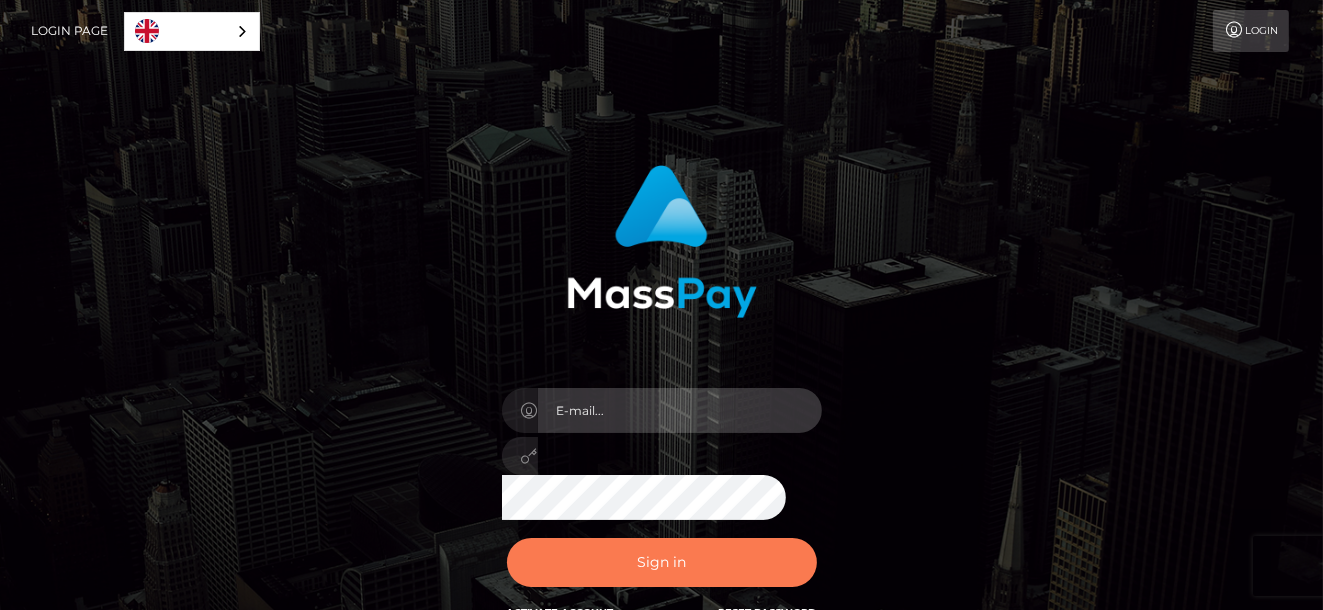 type on "aldavisxx@[EMAIL]" 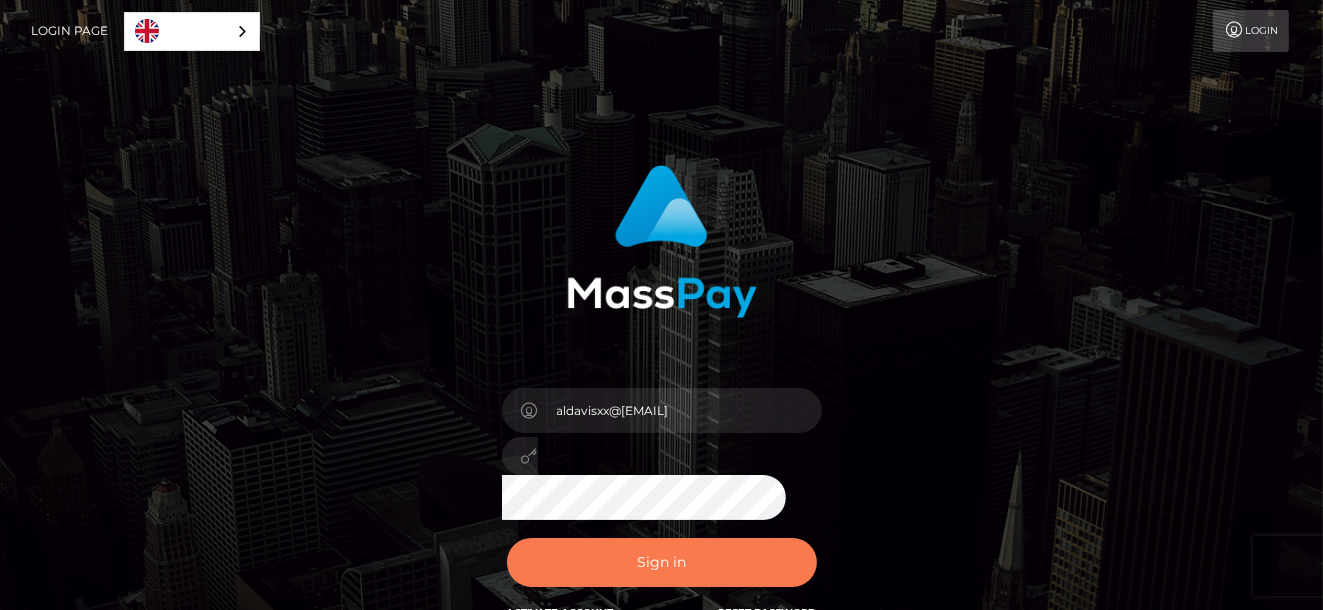 click on "Sign in" at bounding box center (662, 562) 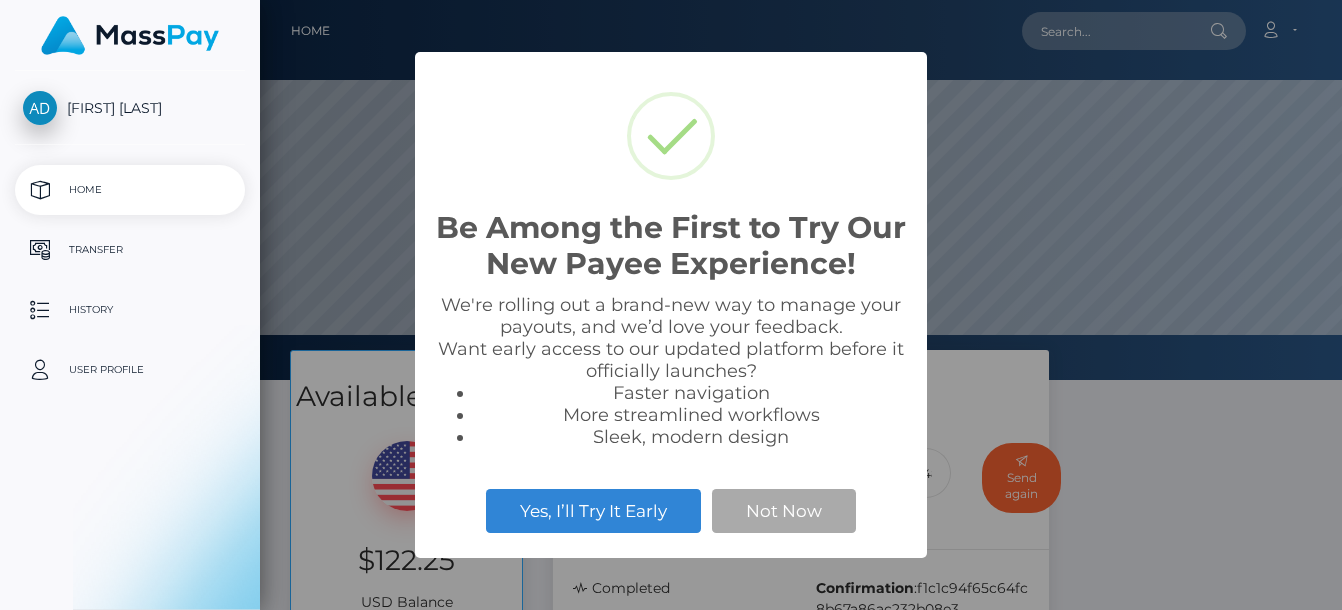 scroll, scrollTop: 0, scrollLeft: 0, axis: both 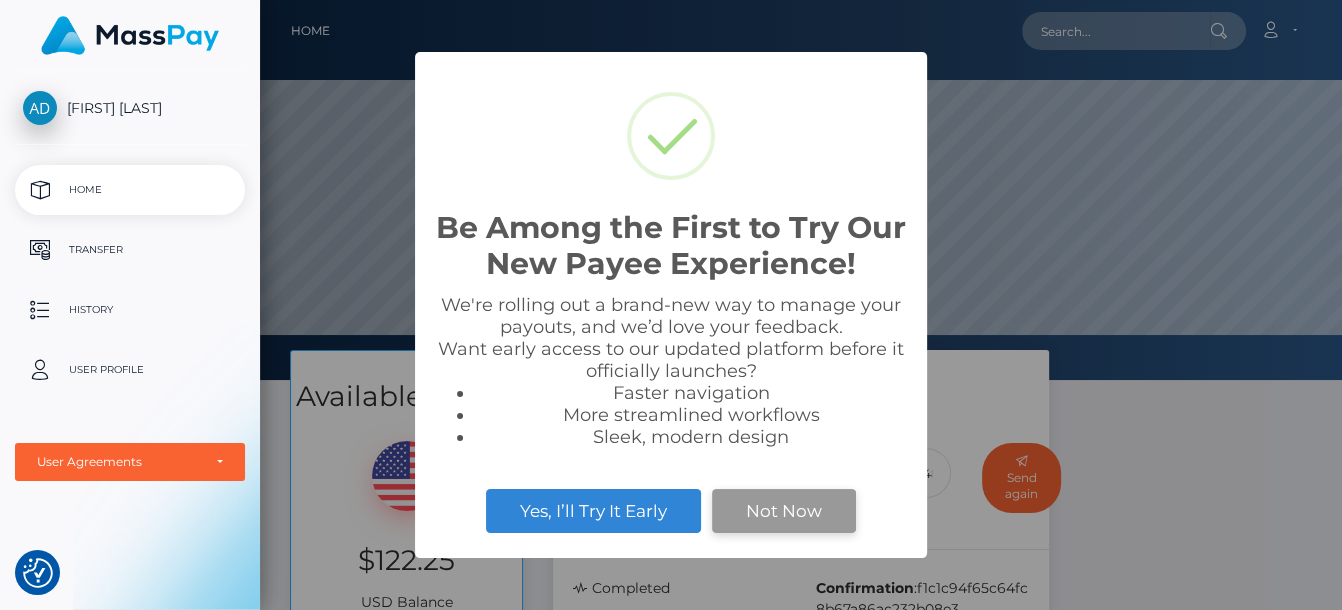 click on "Not Now" at bounding box center (784, 511) 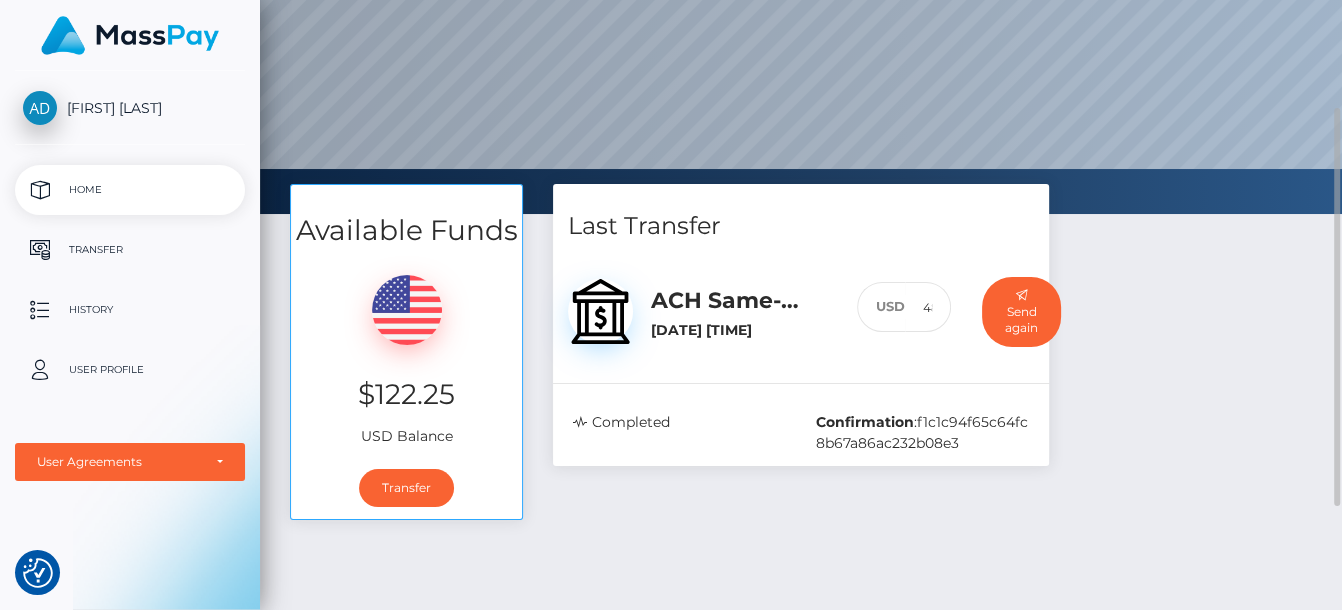 scroll, scrollTop: 250, scrollLeft: 0, axis: vertical 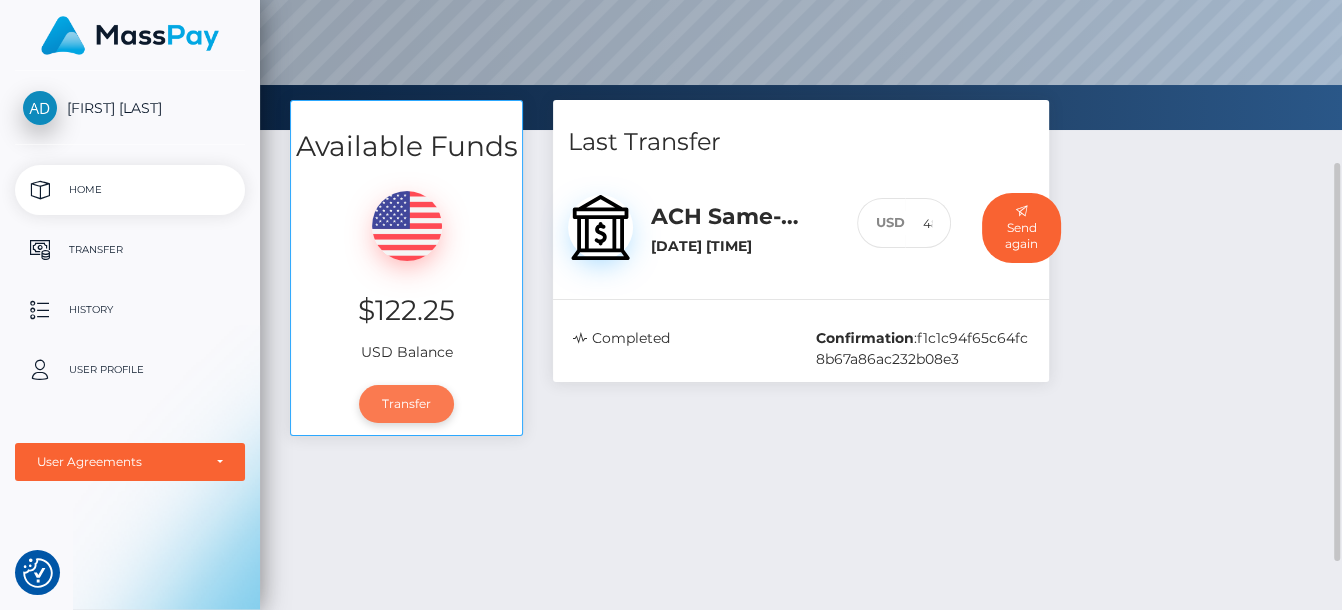click on "Transfer" at bounding box center [406, 404] 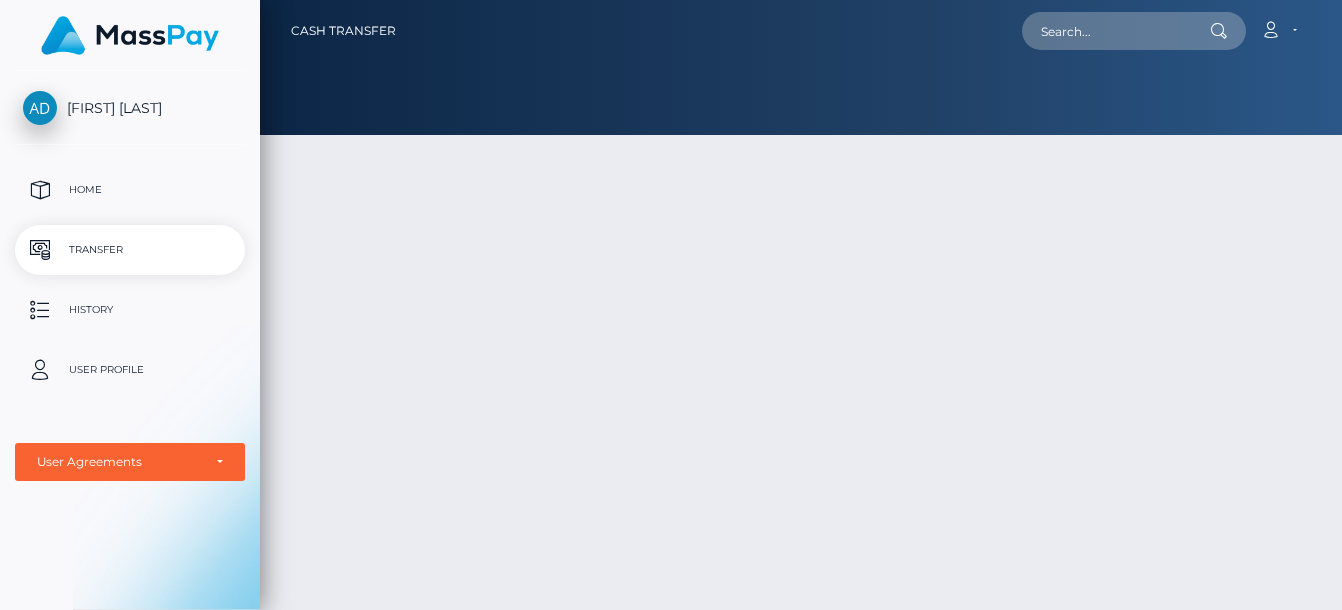scroll, scrollTop: 0, scrollLeft: 0, axis: both 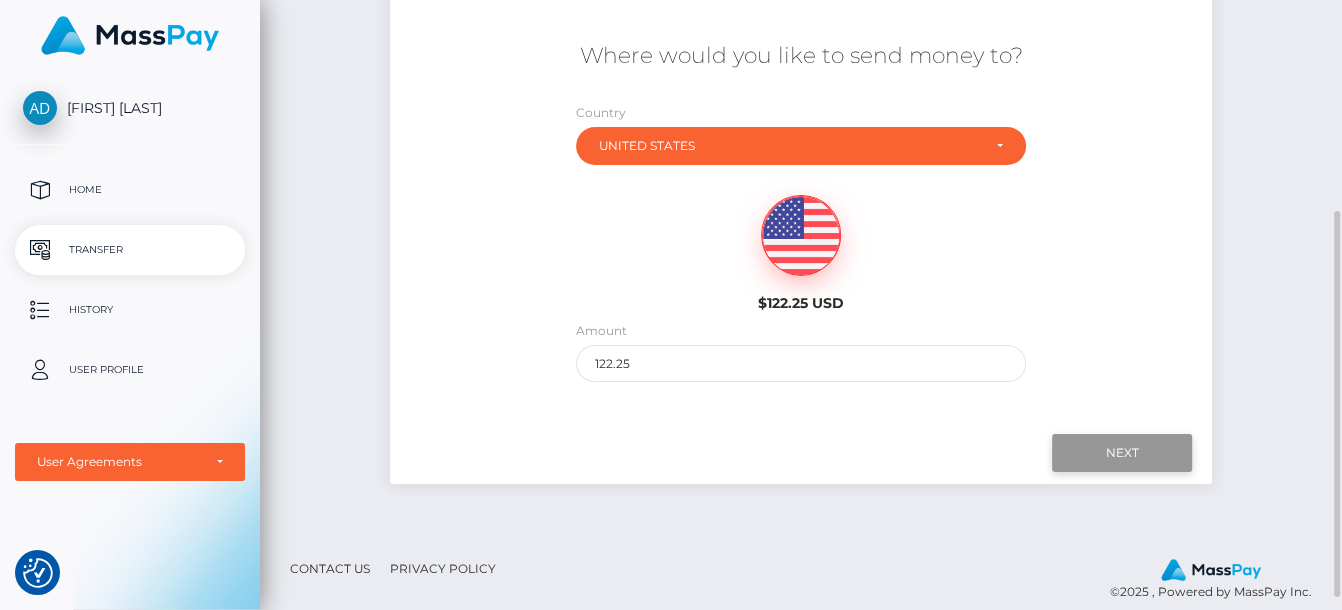 click on "Next" at bounding box center (1122, 453) 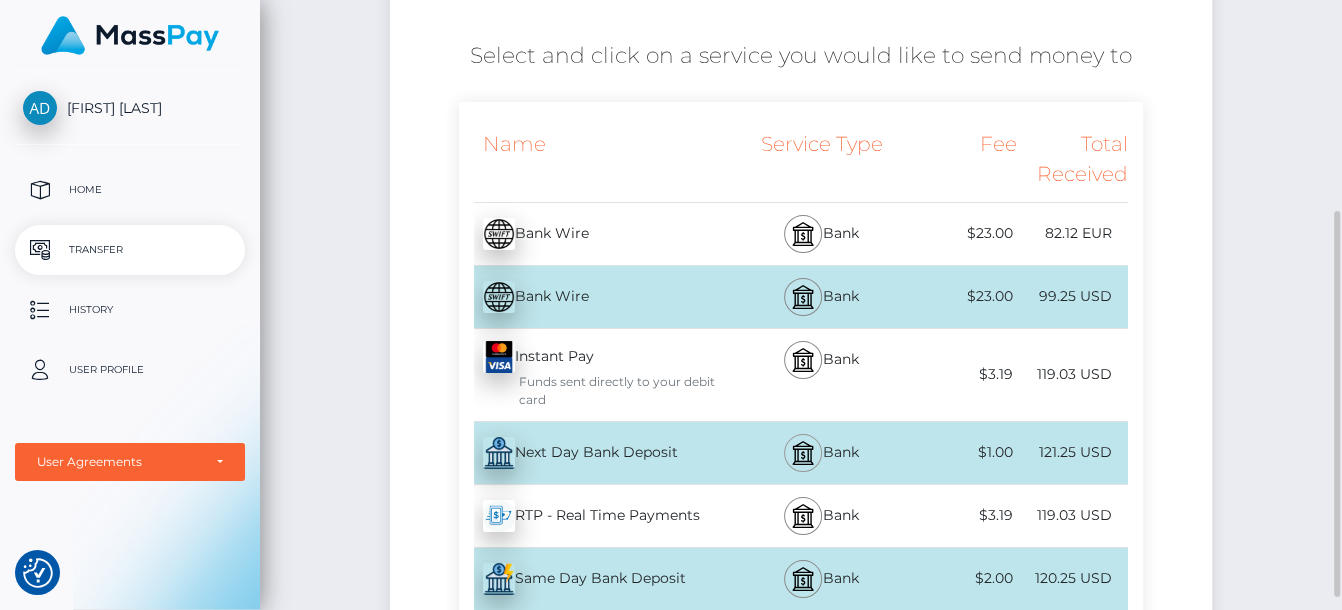 click at bounding box center [803, 297] 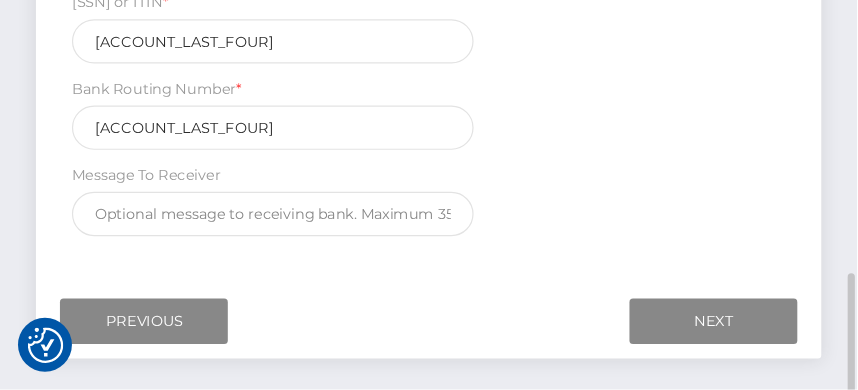 scroll, scrollTop: 555, scrollLeft: 0, axis: vertical 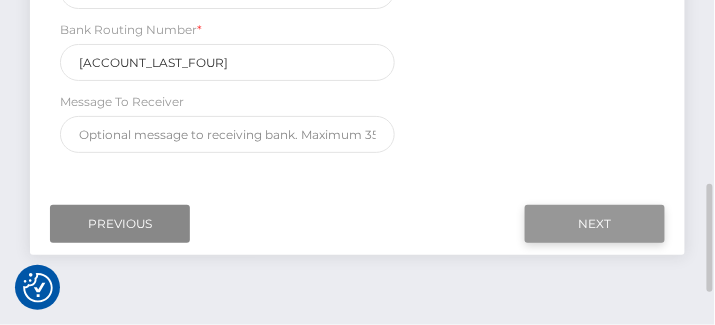 click on "Next" at bounding box center (595, 224) 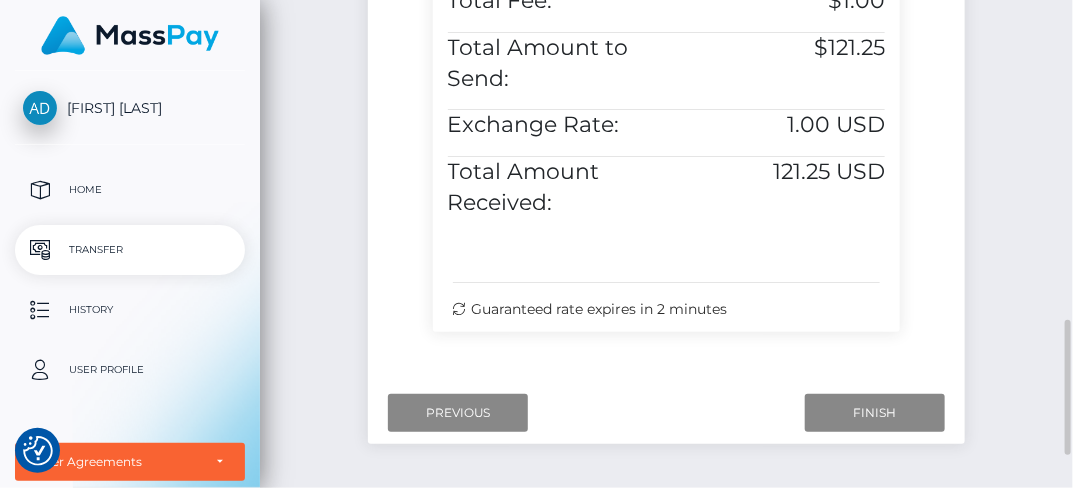 scroll, scrollTop: 1222, scrollLeft: 0, axis: vertical 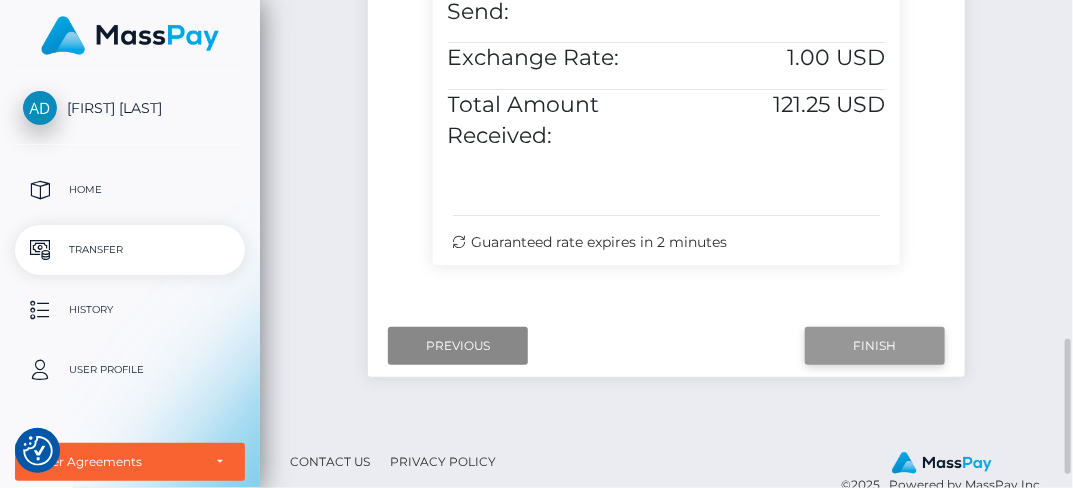click on "Finish" at bounding box center [875, 346] 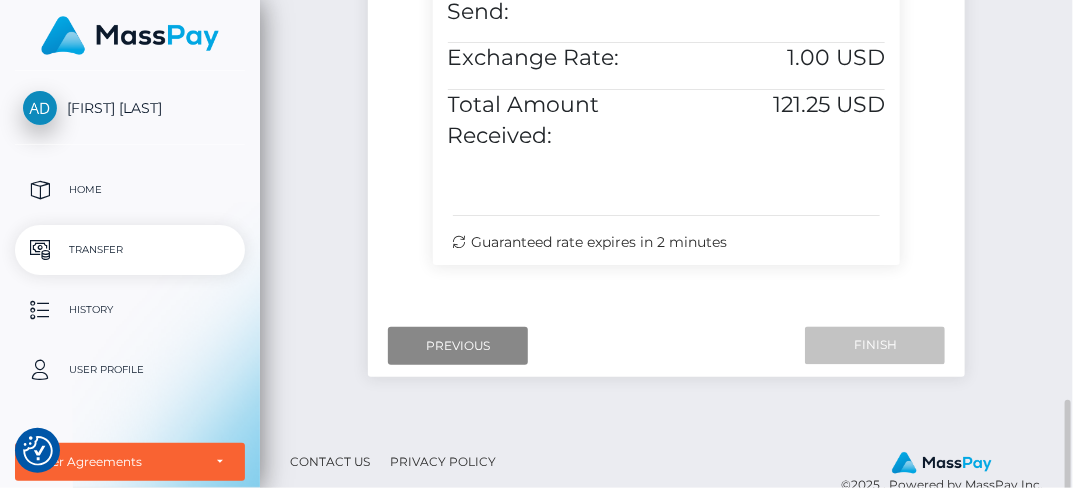 scroll, scrollTop: 1270, scrollLeft: 0, axis: vertical 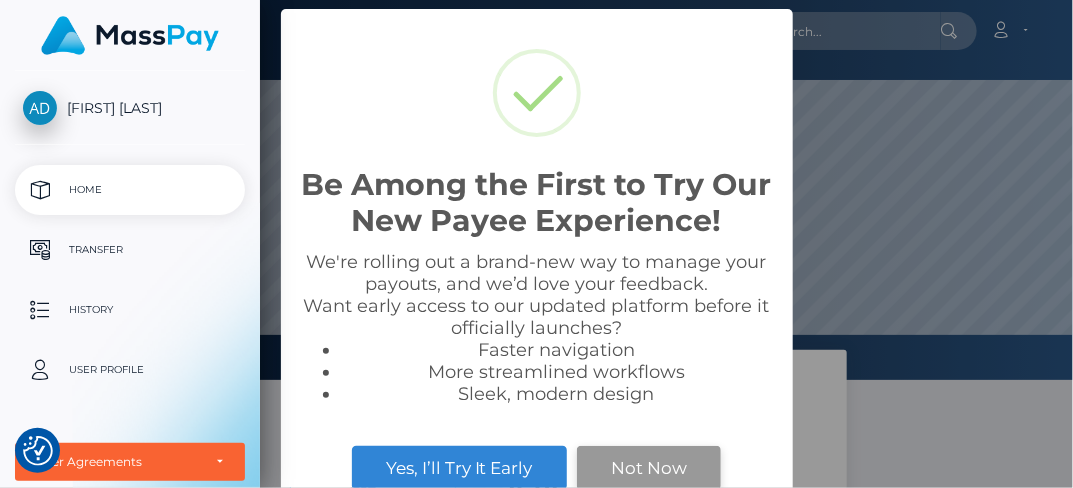 click on "Not Now" at bounding box center (649, 468) 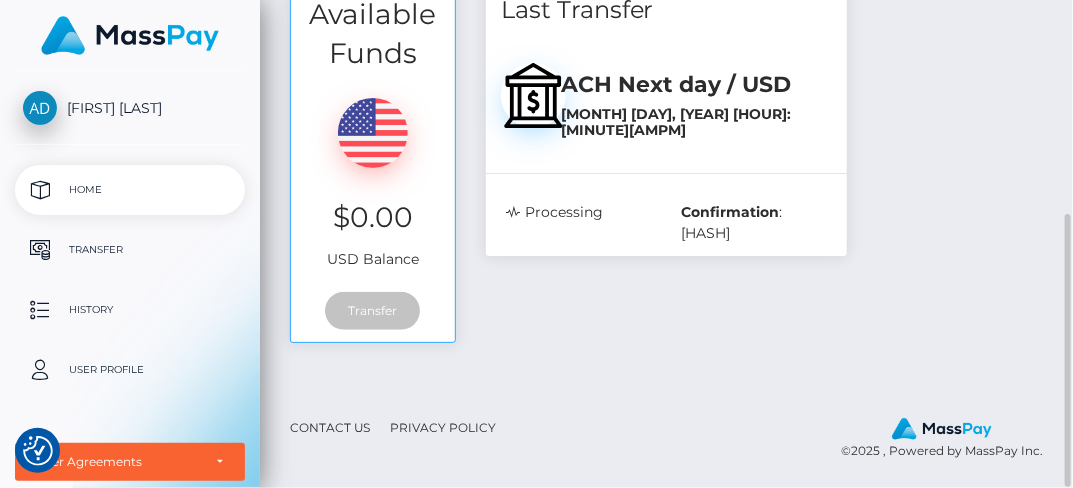 scroll, scrollTop: 316, scrollLeft: 0, axis: vertical 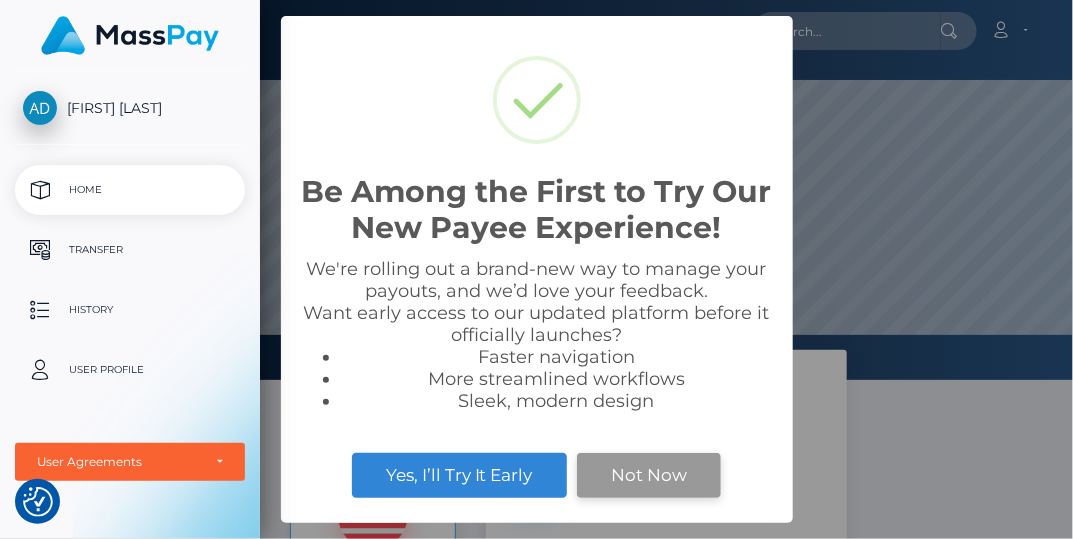 click on "Not Now" at bounding box center [649, 475] 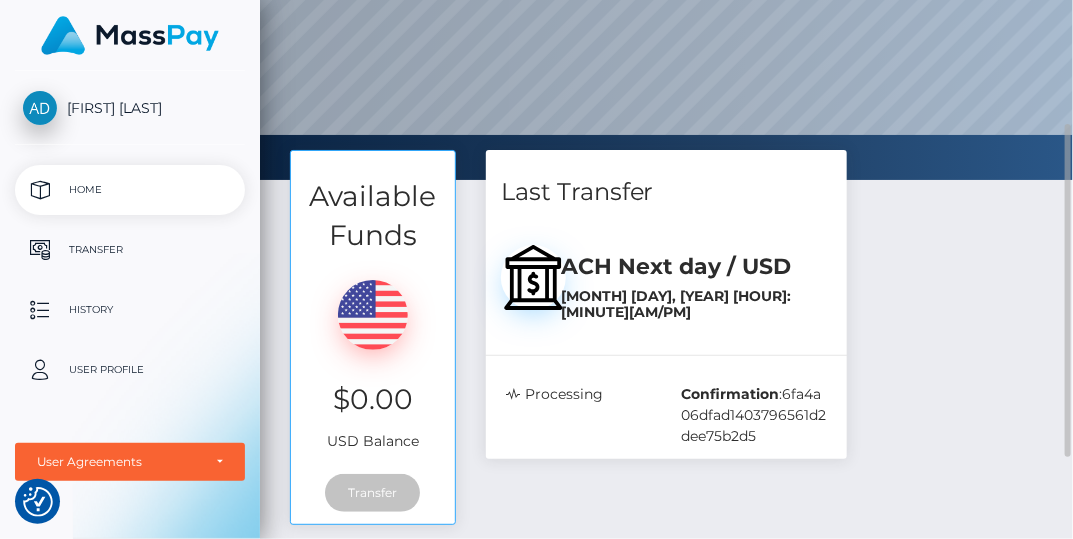 scroll, scrollTop: 266, scrollLeft: 0, axis: vertical 